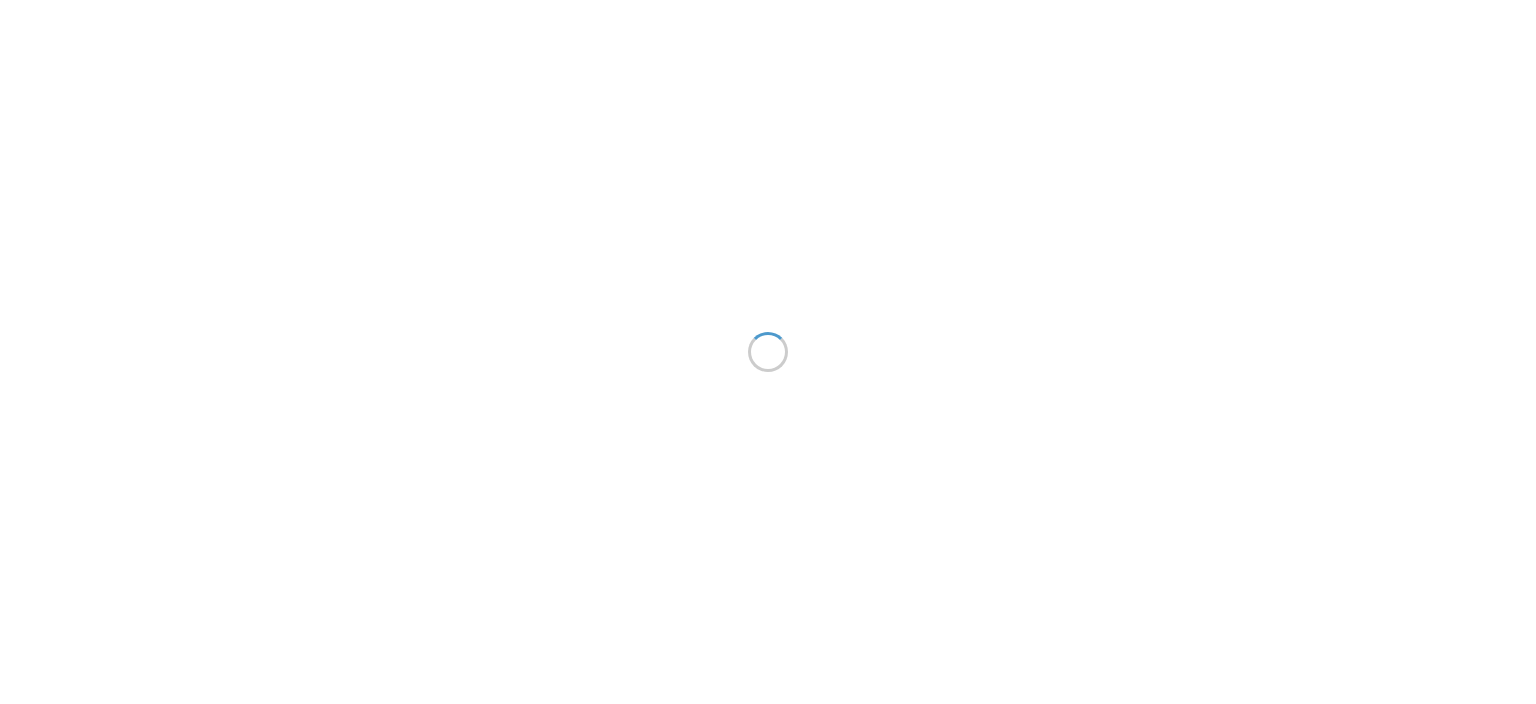 scroll, scrollTop: 0, scrollLeft: 0, axis: both 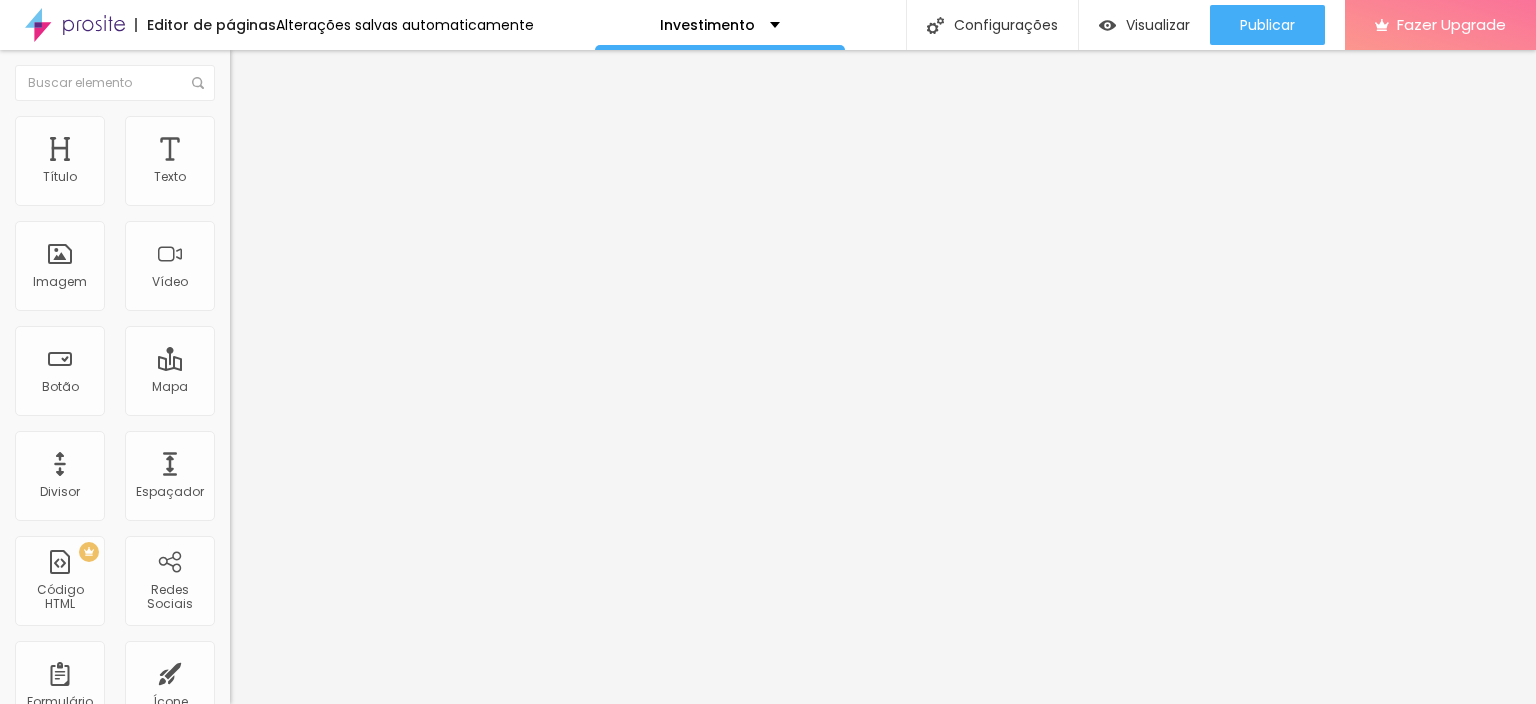 click on "Editor de páginas Alterações salvas automaticamente" at bounding box center [267, 25] 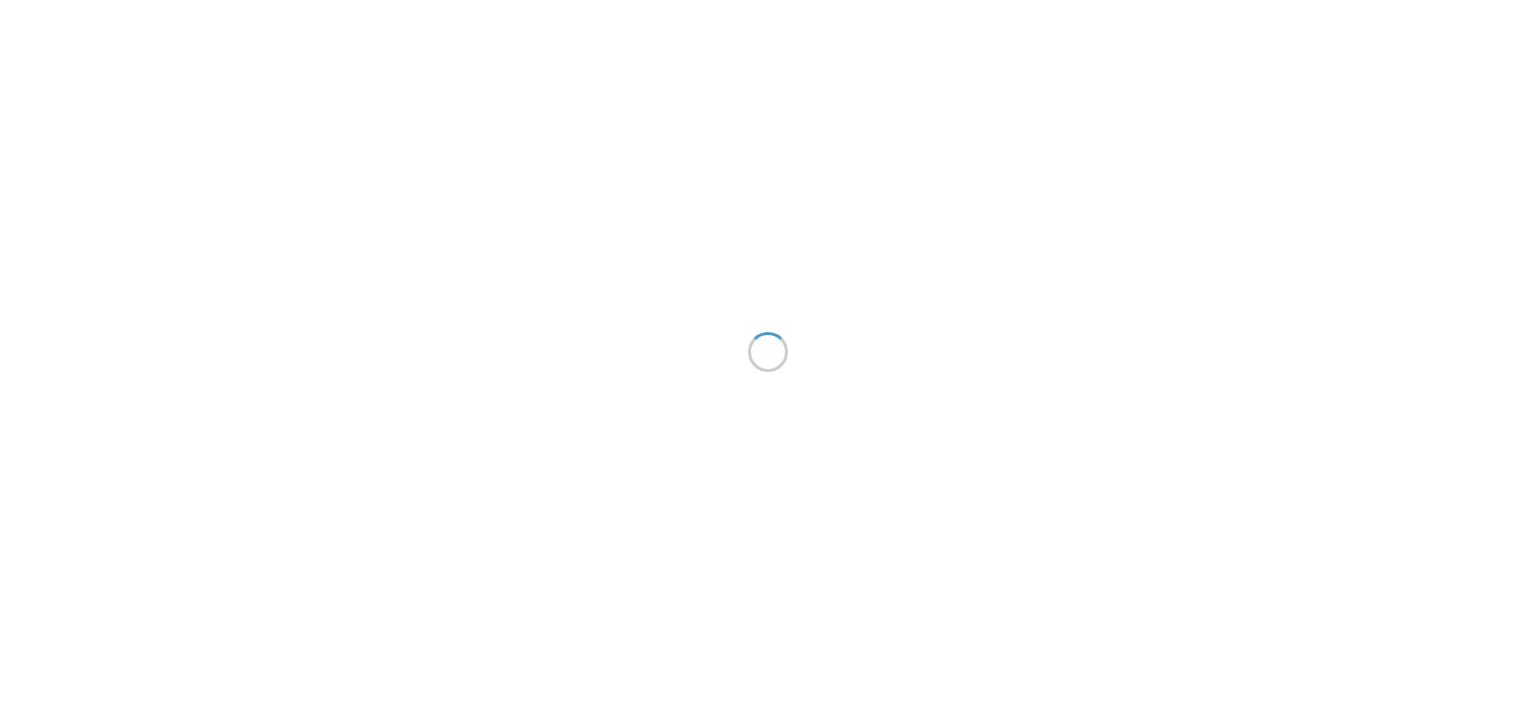 scroll, scrollTop: 0, scrollLeft: 0, axis: both 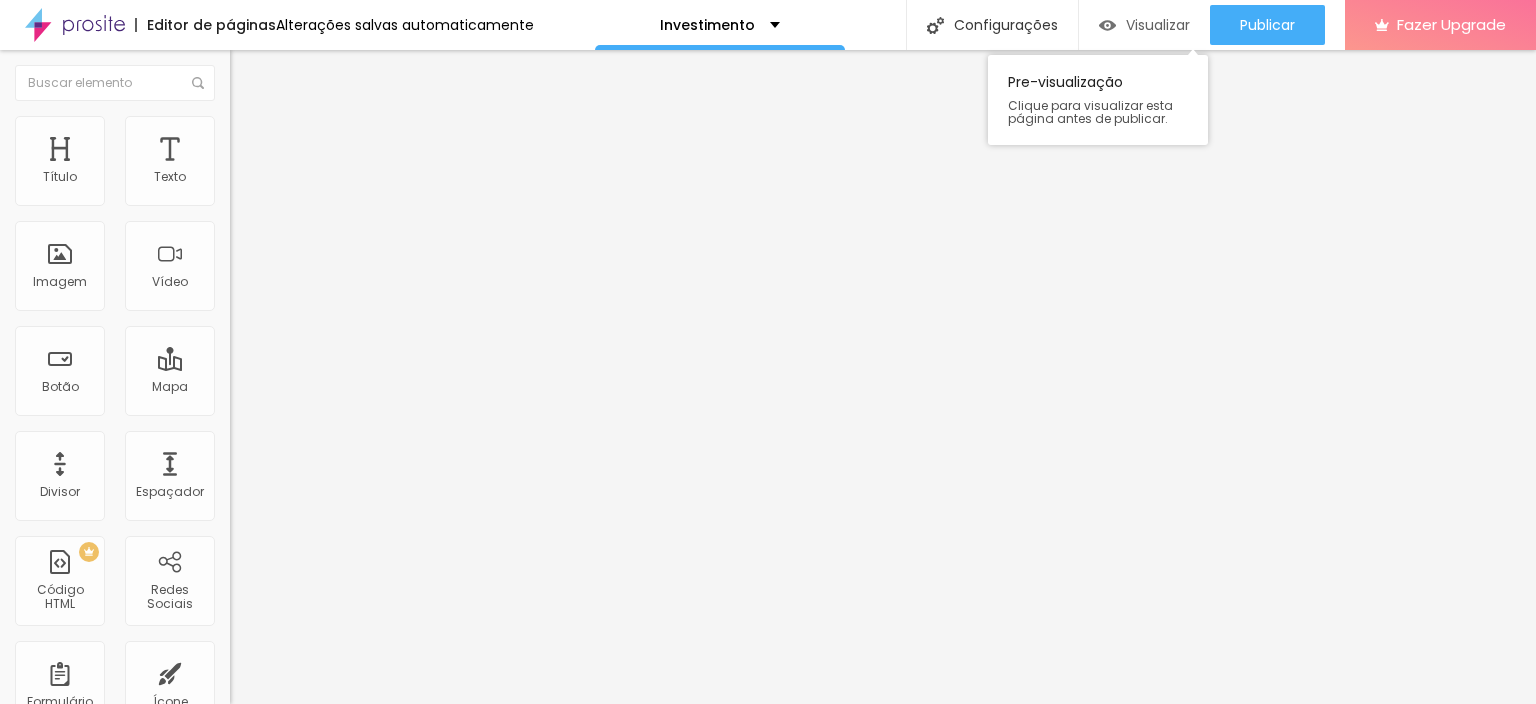 click on "Visualizar" at bounding box center [1144, 25] 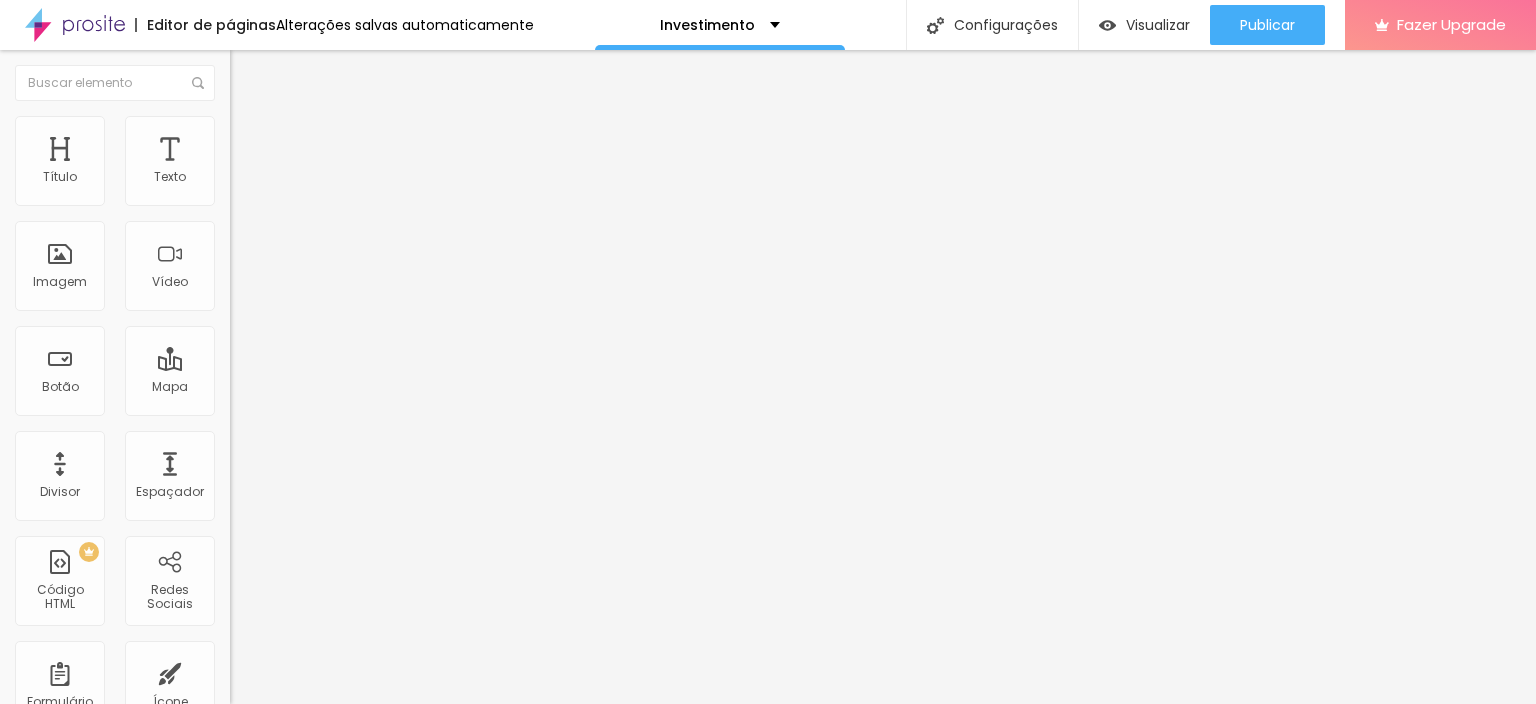 click on "Encaixotado" at bounding box center [269, 173] 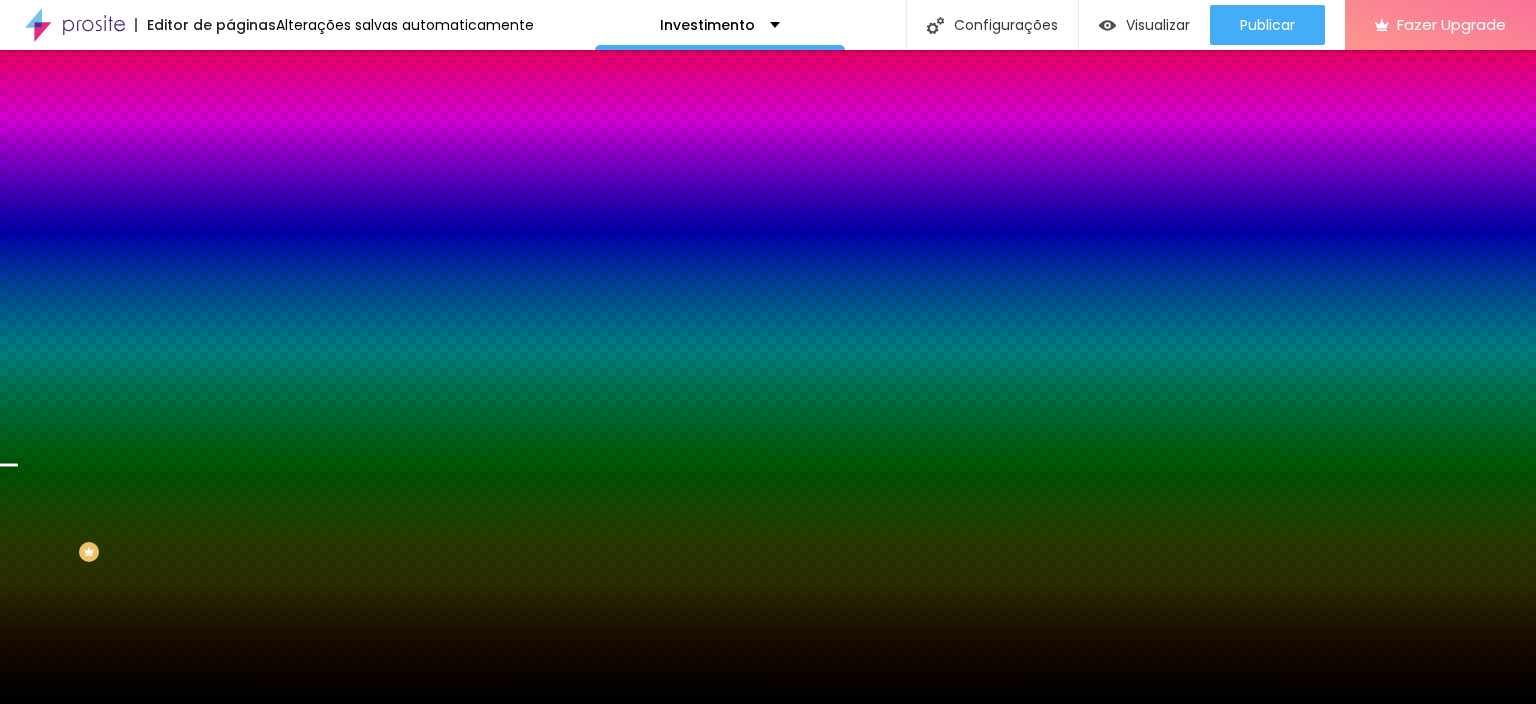 click on "Trocar imagem" at bounding box center [284, 175] 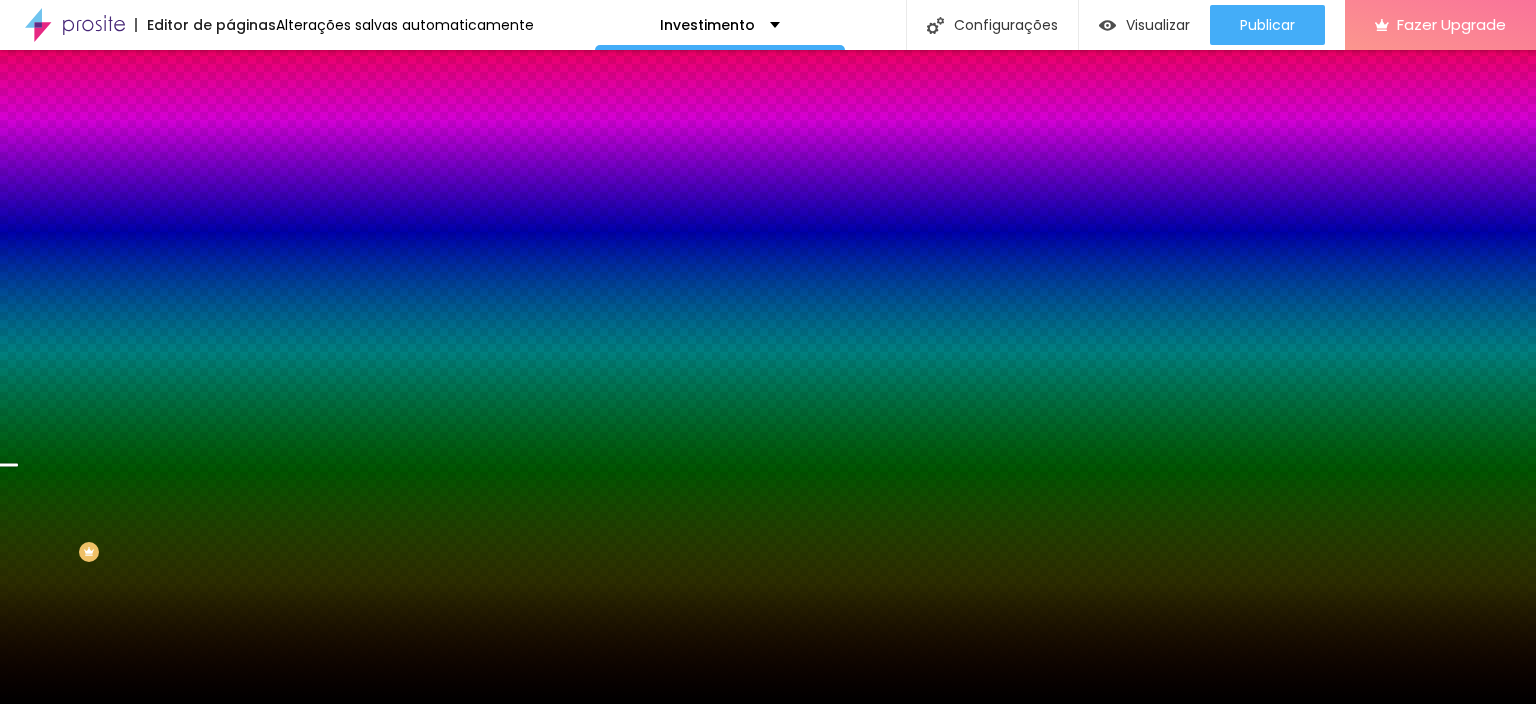 click on "Upload" at bounding box center [66, 765] 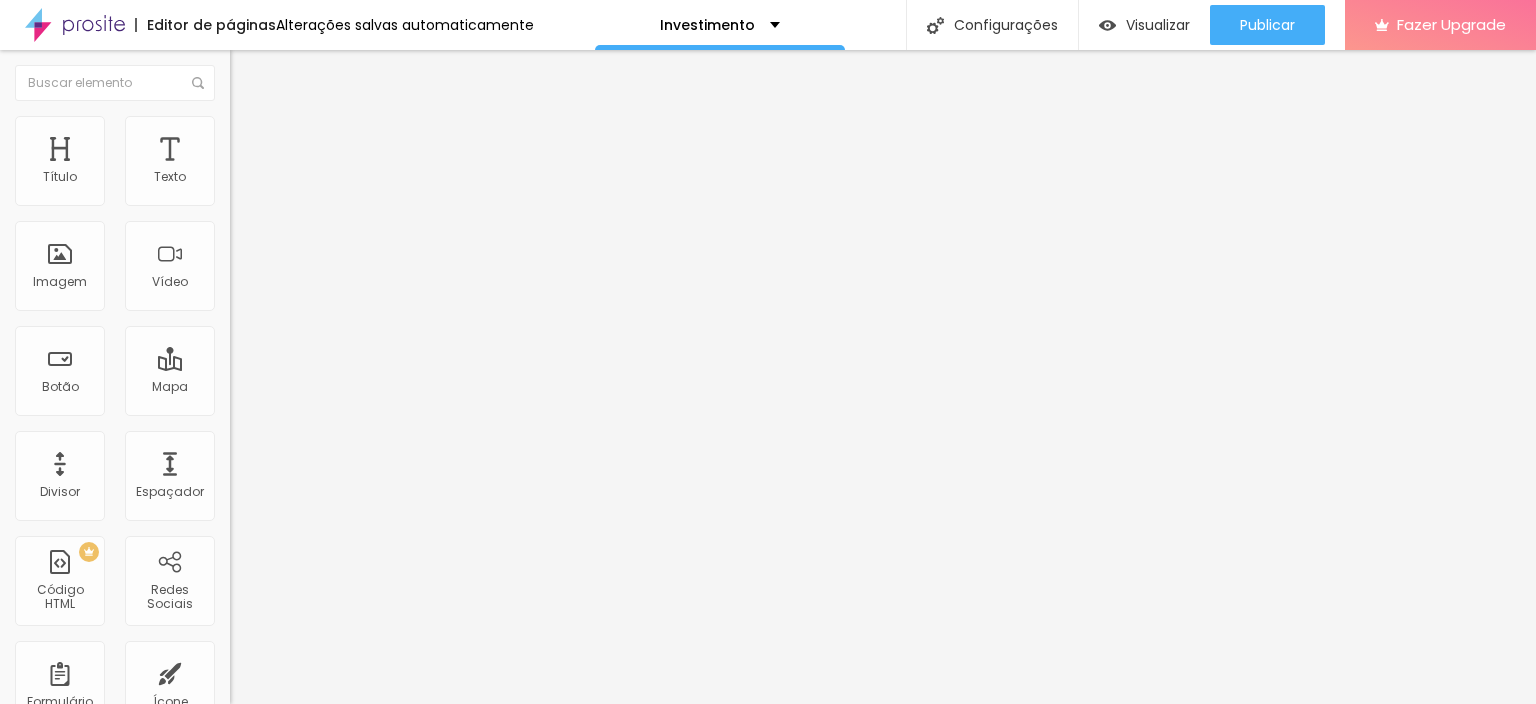 click on "Estilo" at bounding box center [263, 129] 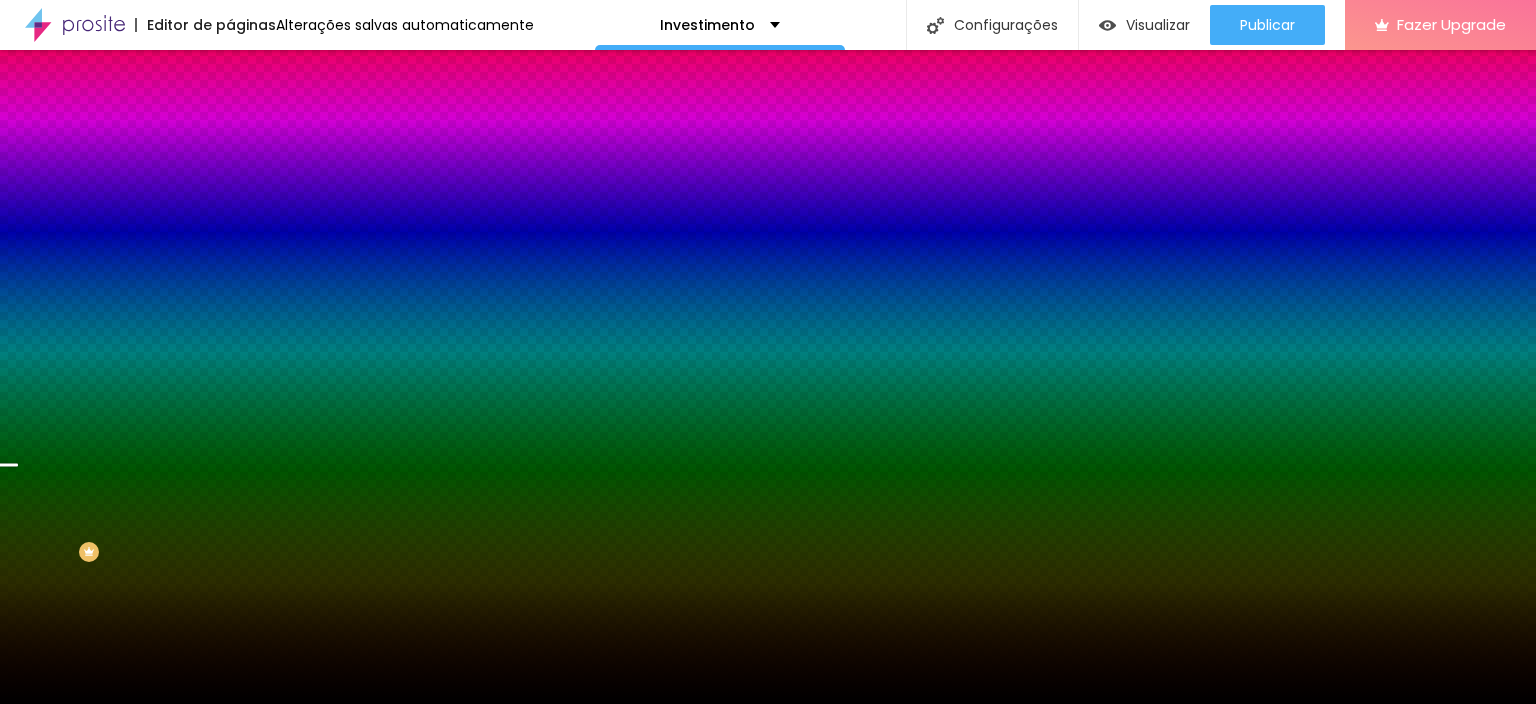 click at bounding box center (345, 272) 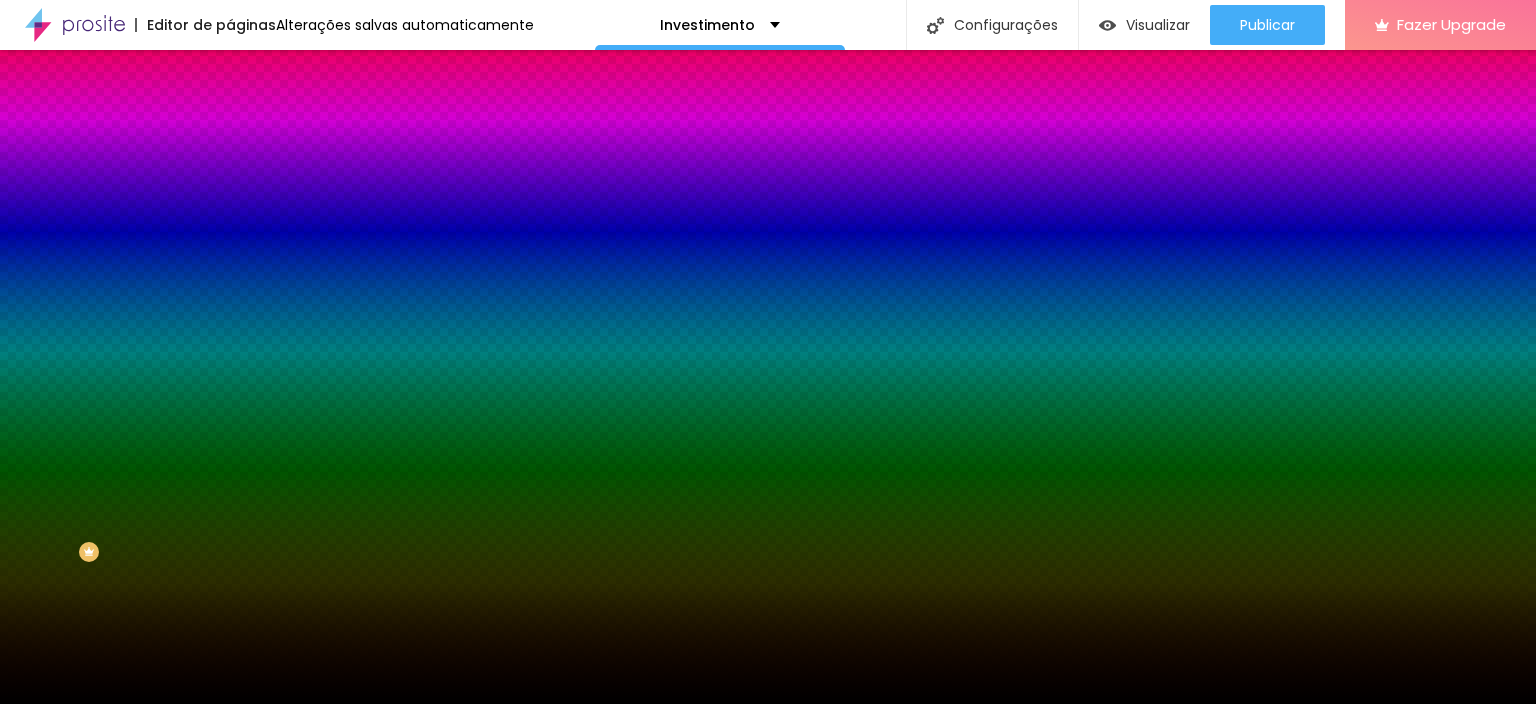 drag, startPoint x: 204, startPoint y: 486, endPoint x: 214, endPoint y: 346, distance: 140.35669 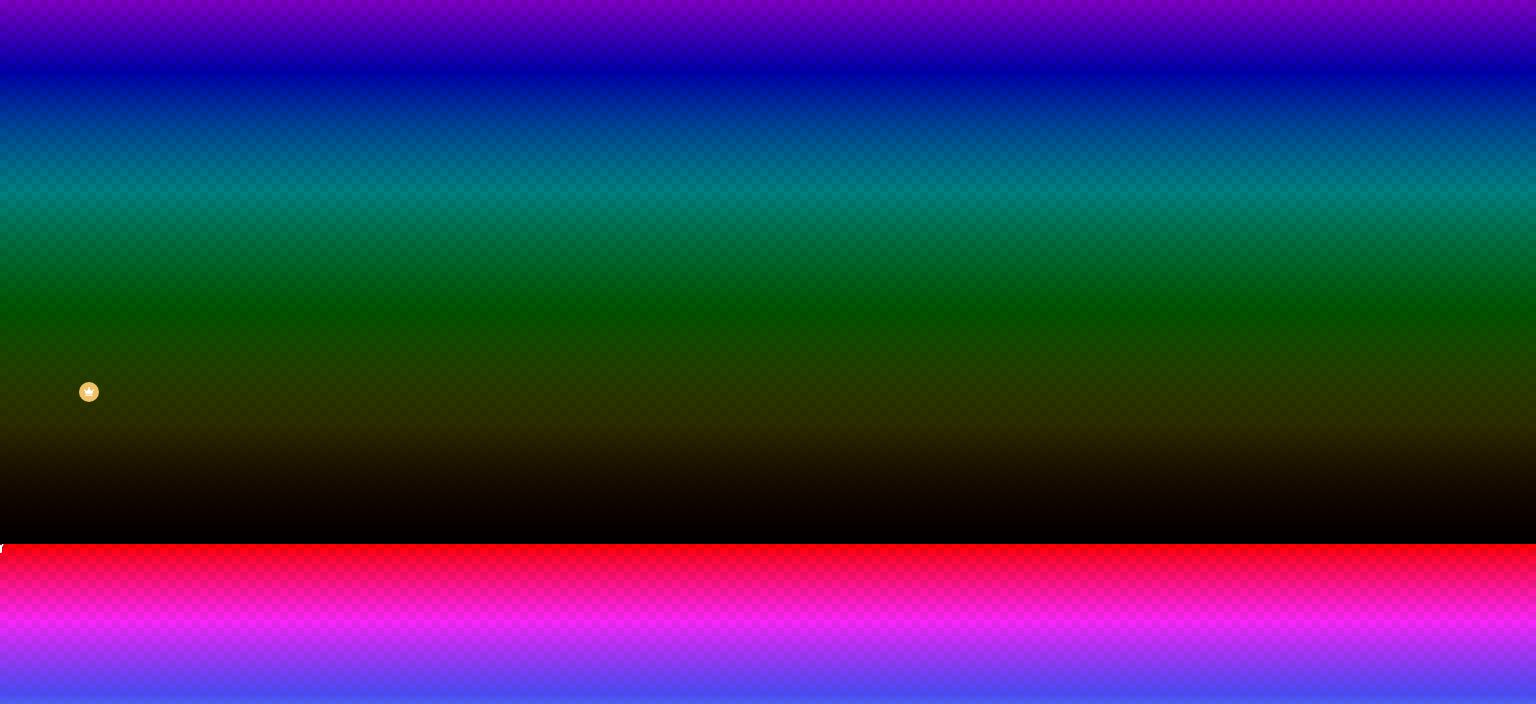 scroll, scrollTop: 192, scrollLeft: 0, axis: vertical 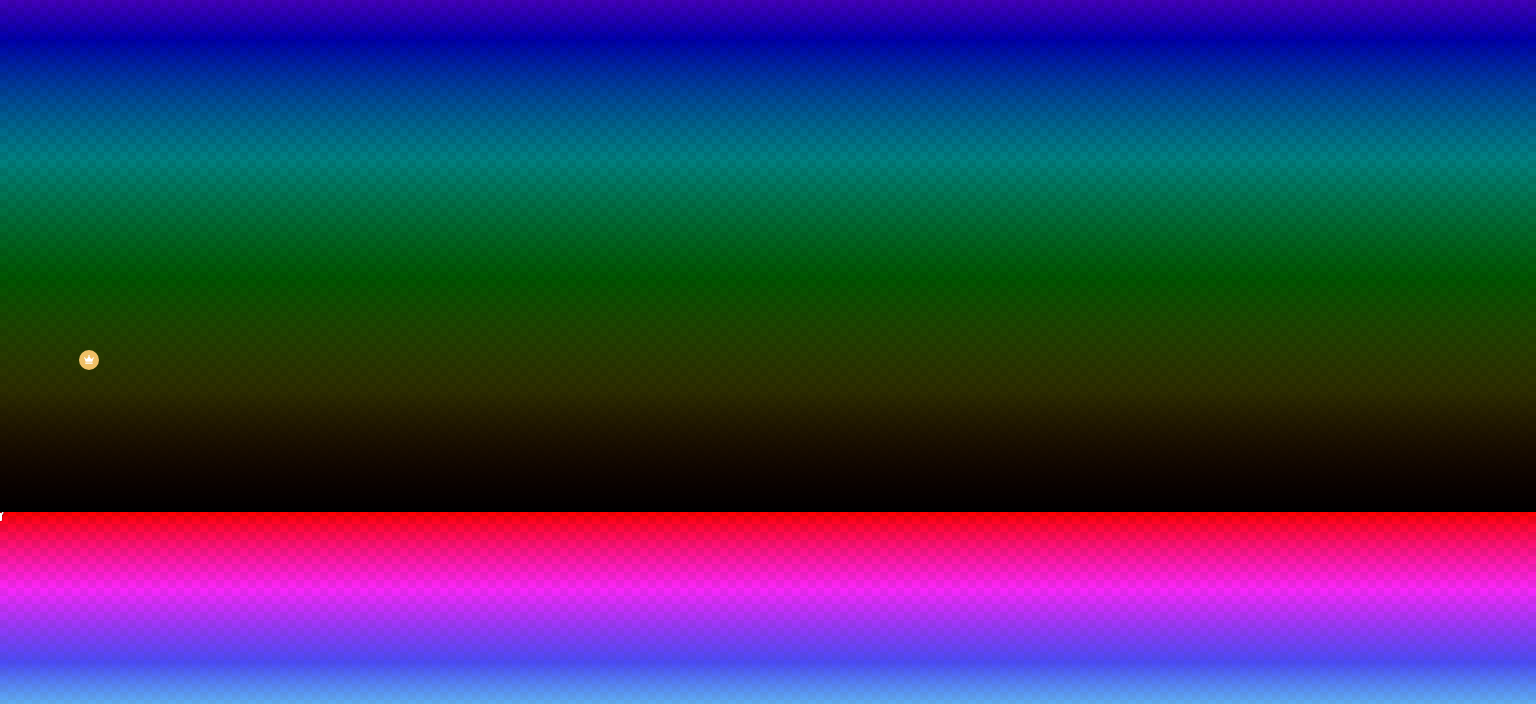 click at bounding box center [14, 799] 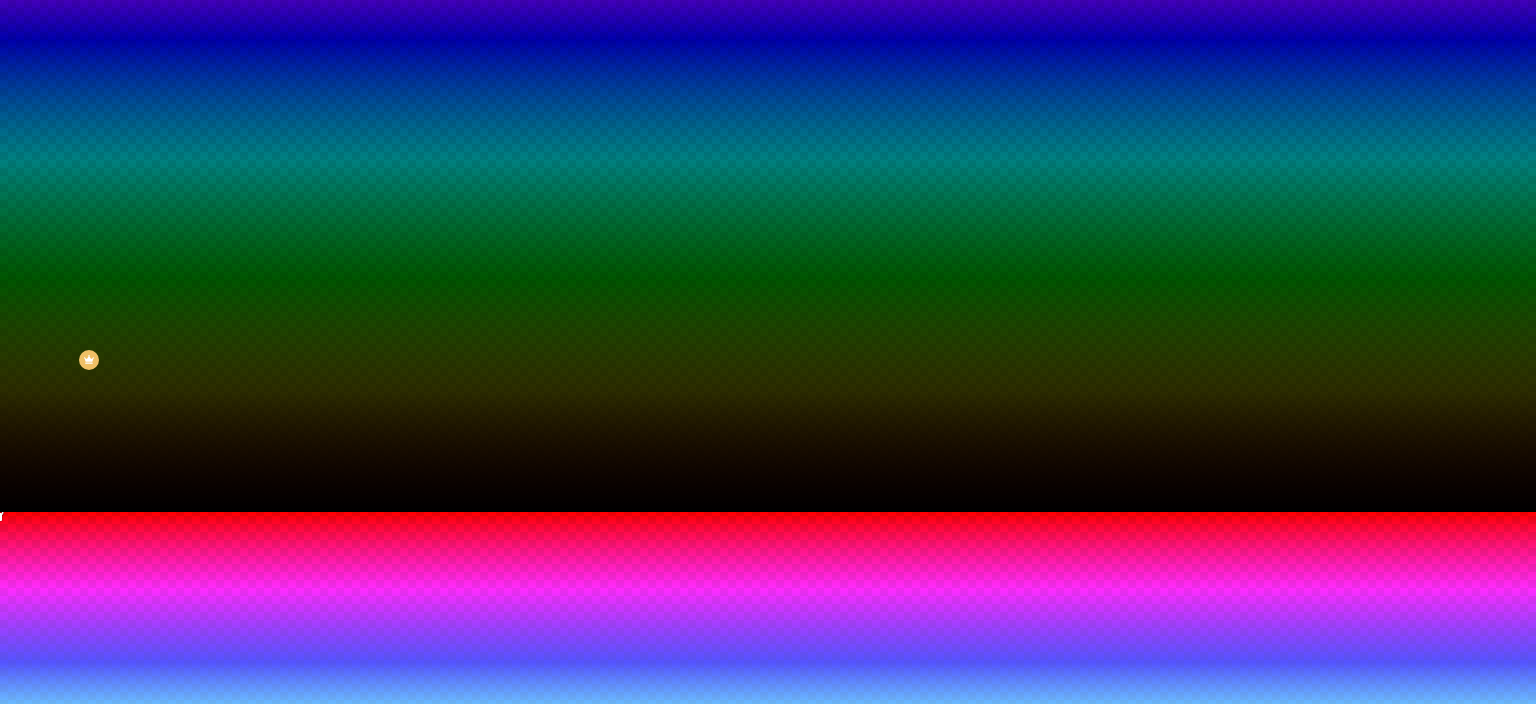 drag, startPoint x: 267, startPoint y: 554, endPoint x: 250, endPoint y: 517, distance: 40.718548 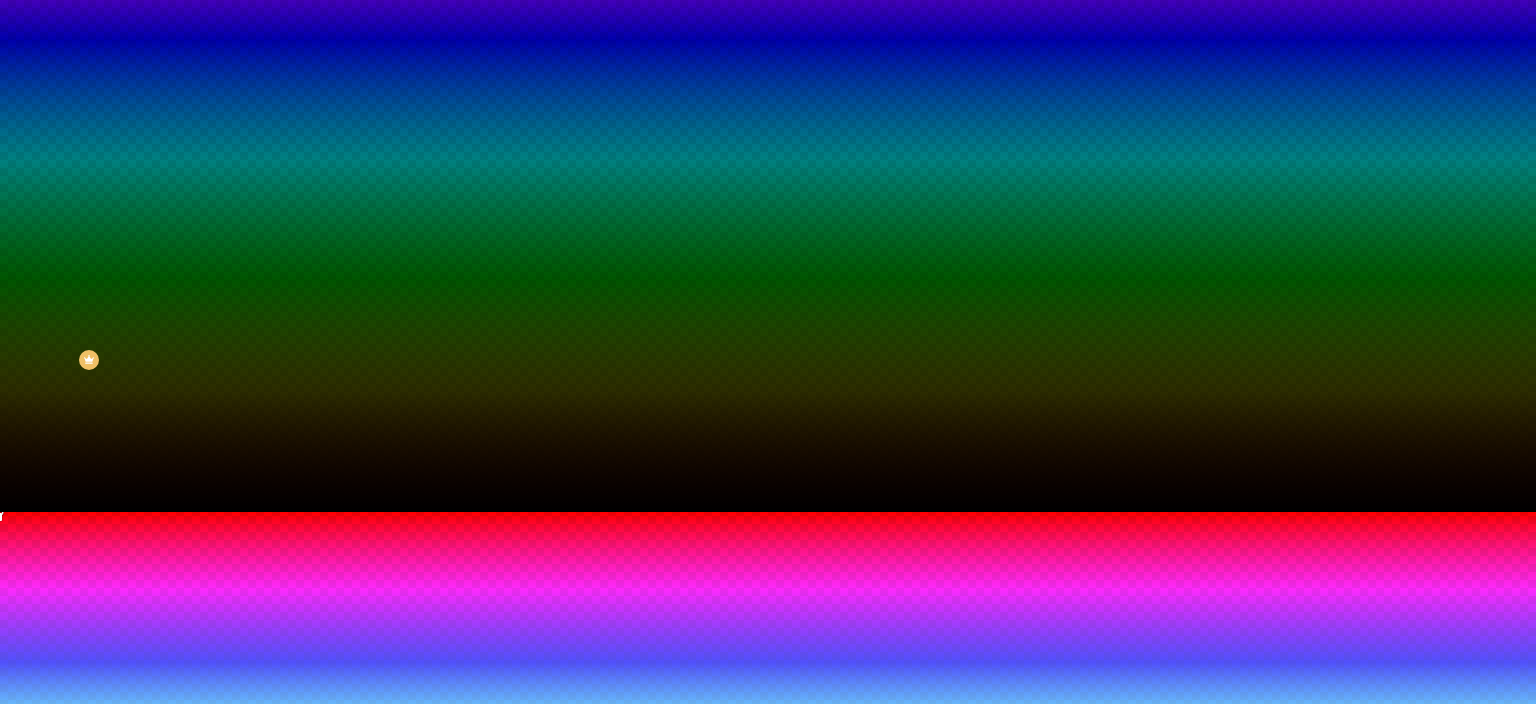 type on "#F6F6F6" 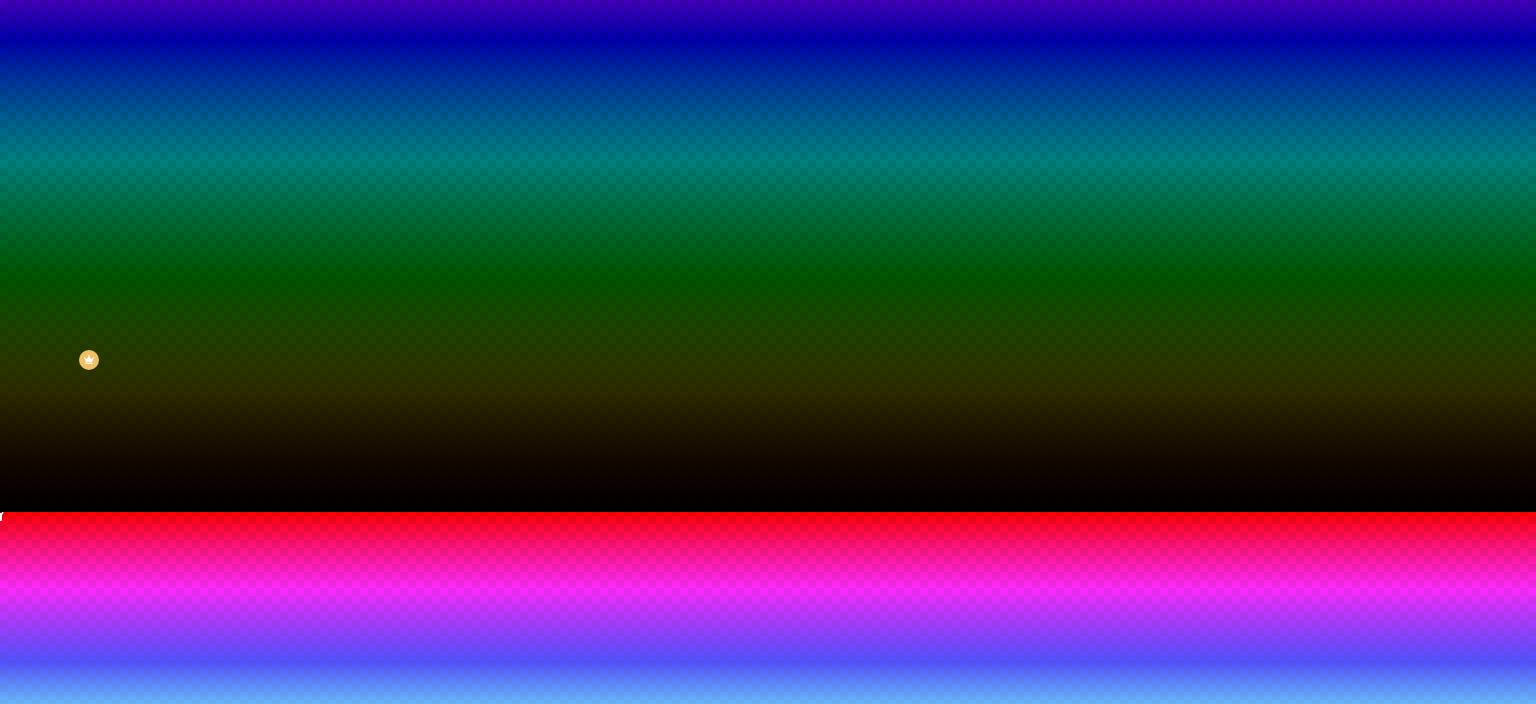 drag, startPoint x: 270, startPoint y: 539, endPoint x: 247, endPoint y: 541, distance: 23.086792 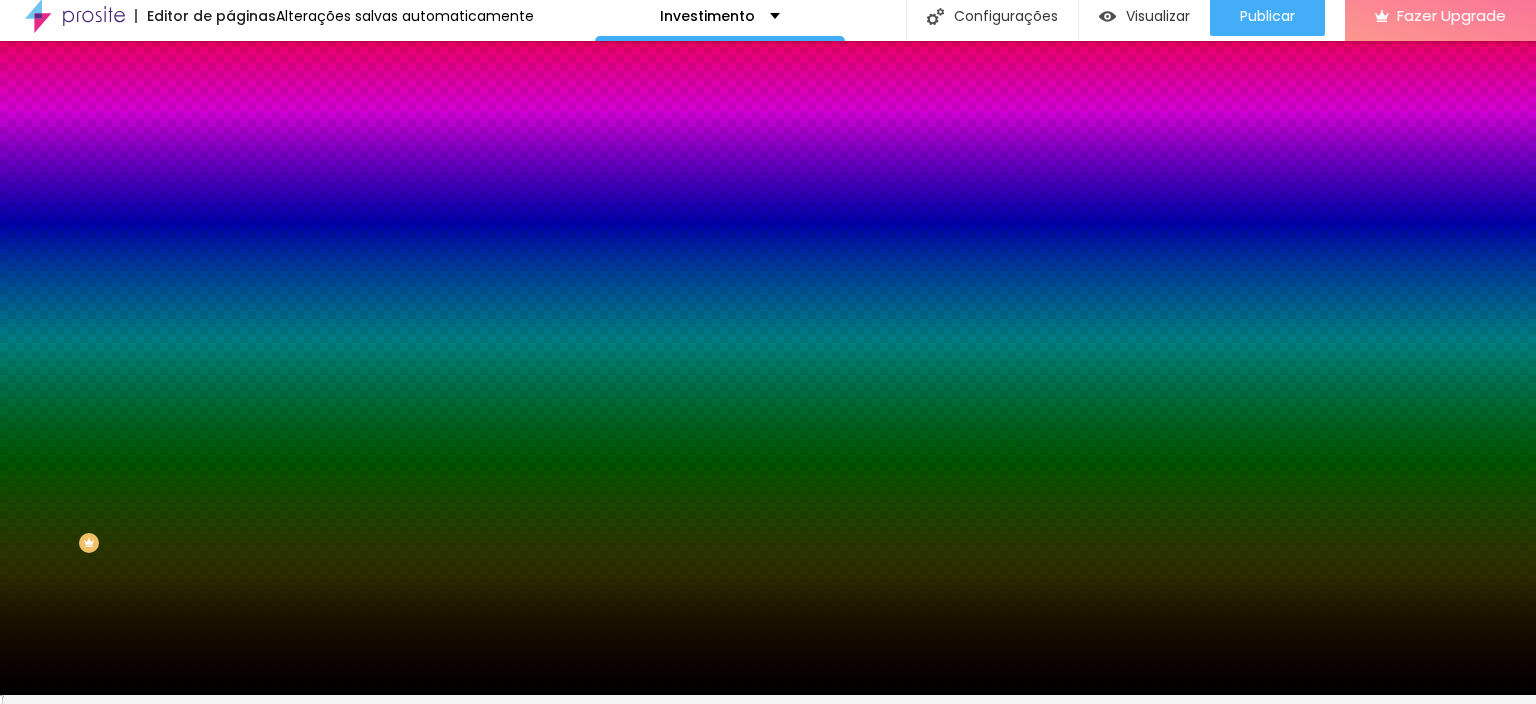 scroll, scrollTop: 0, scrollLeft: 0, axis: both 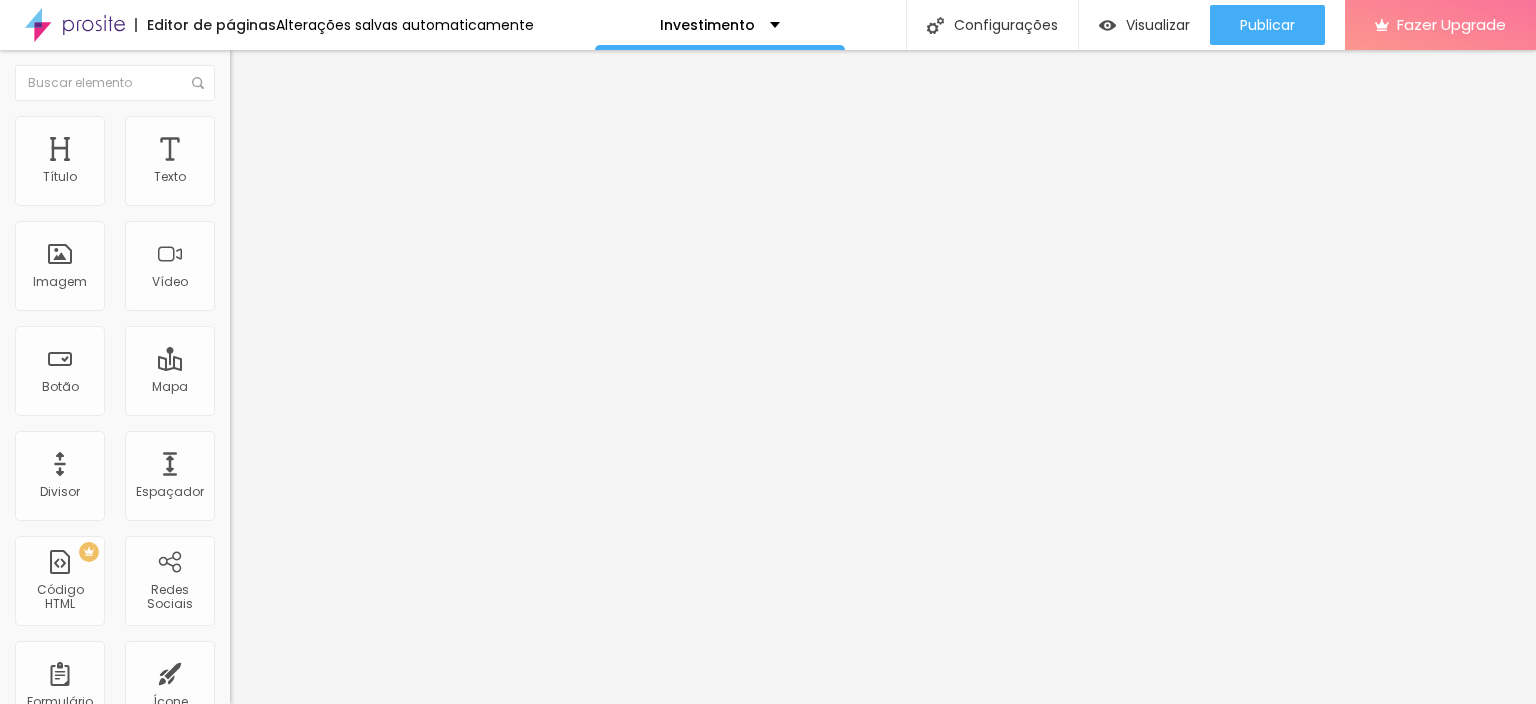 click on "Trocar imagem" at bounding box center (284, 163) 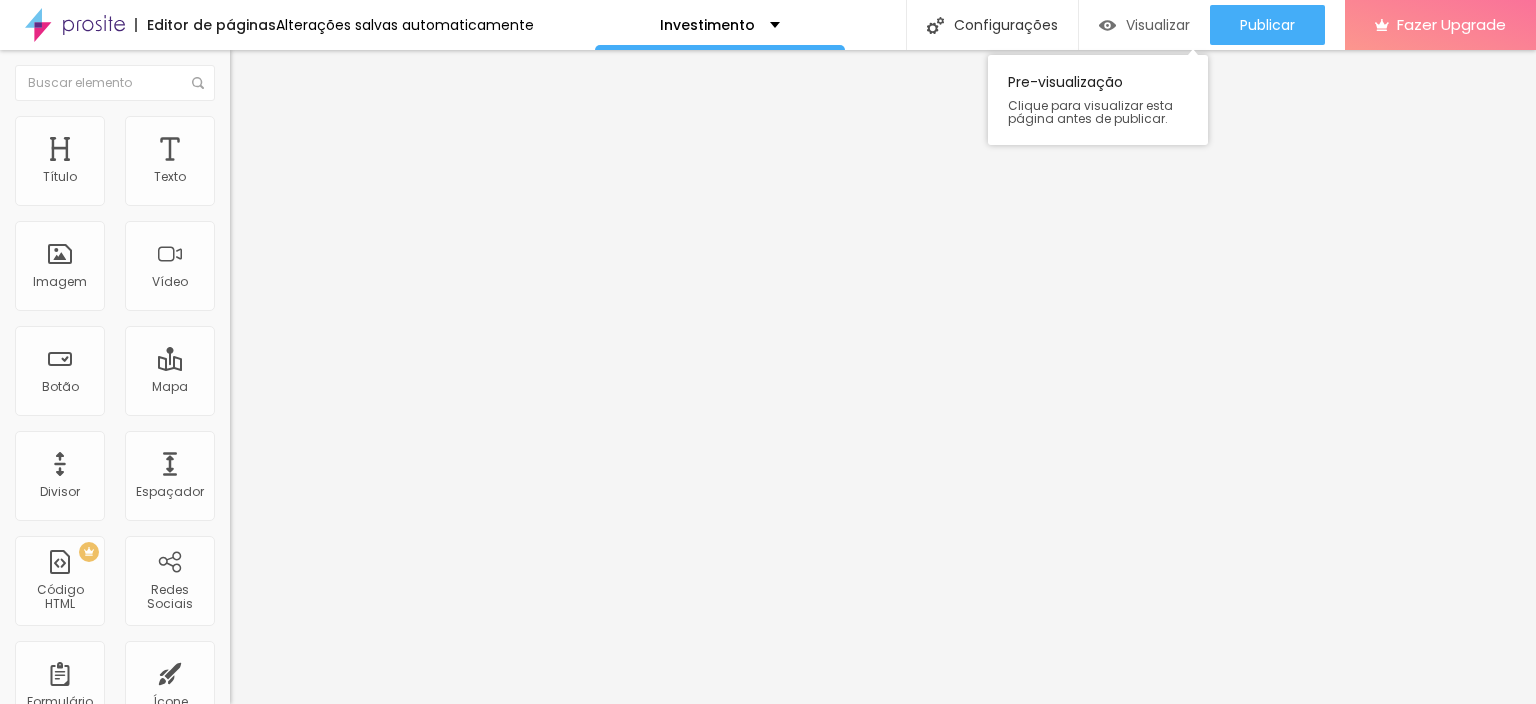 click on "Visualizar" at bounding box center [1144, 25] 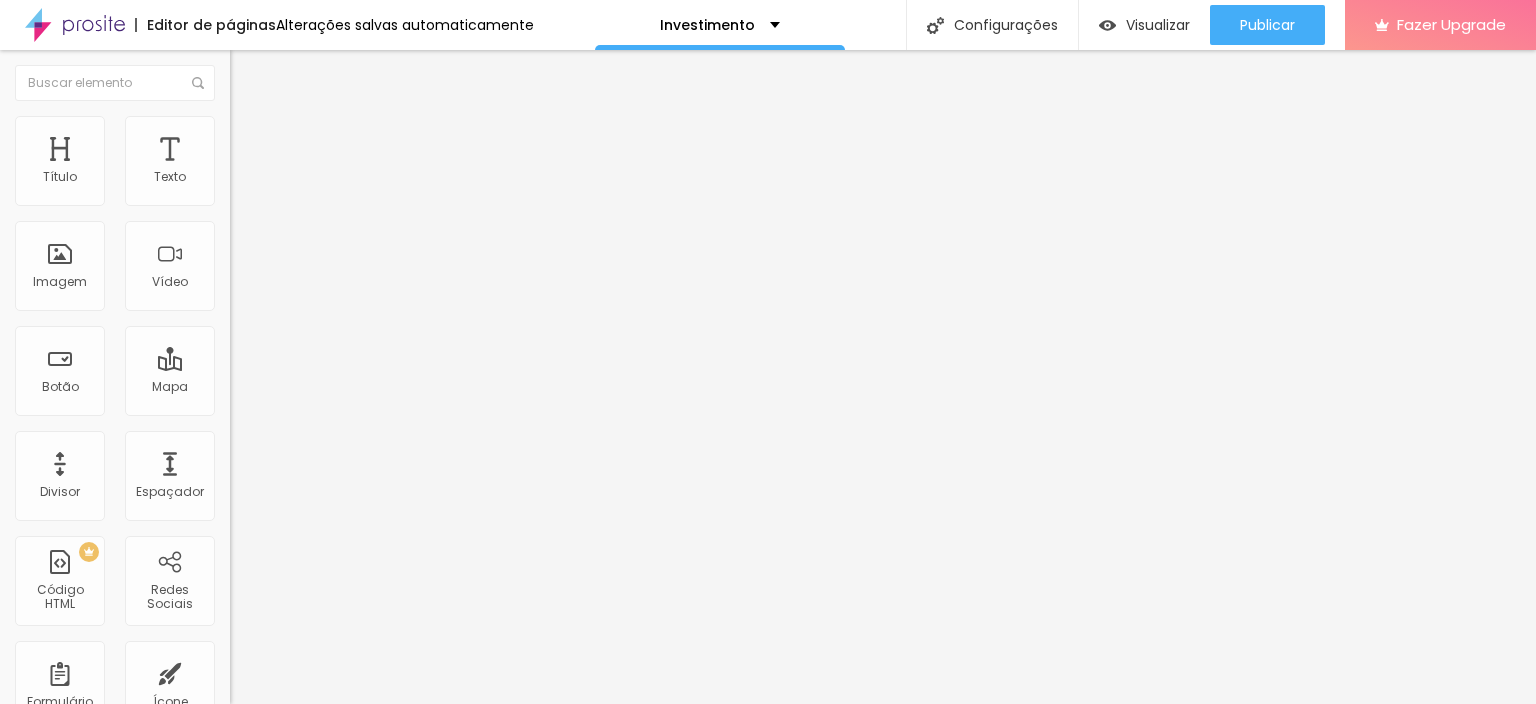 click at bounding box center (75, 25) 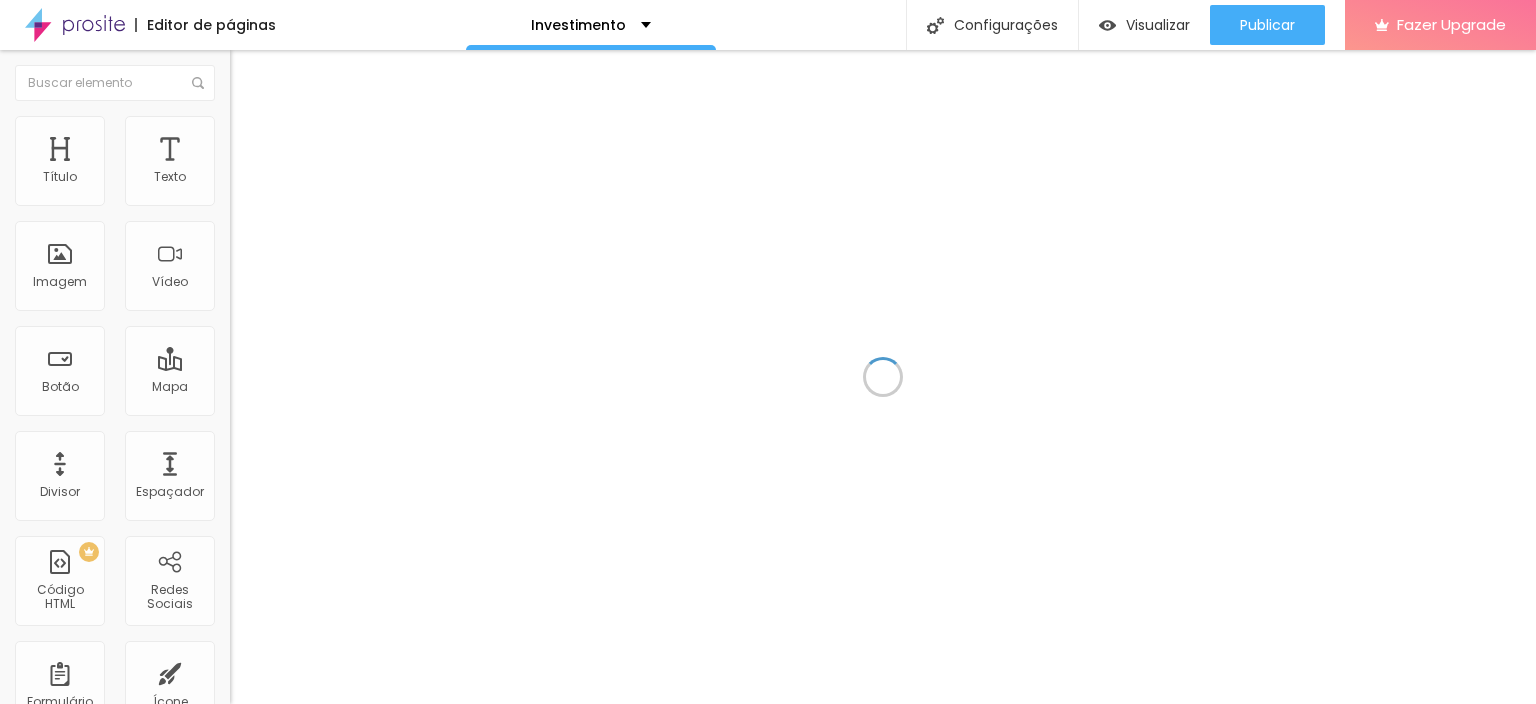 scroll, scrollTop: 0, scrollLeft: 0, axis: both 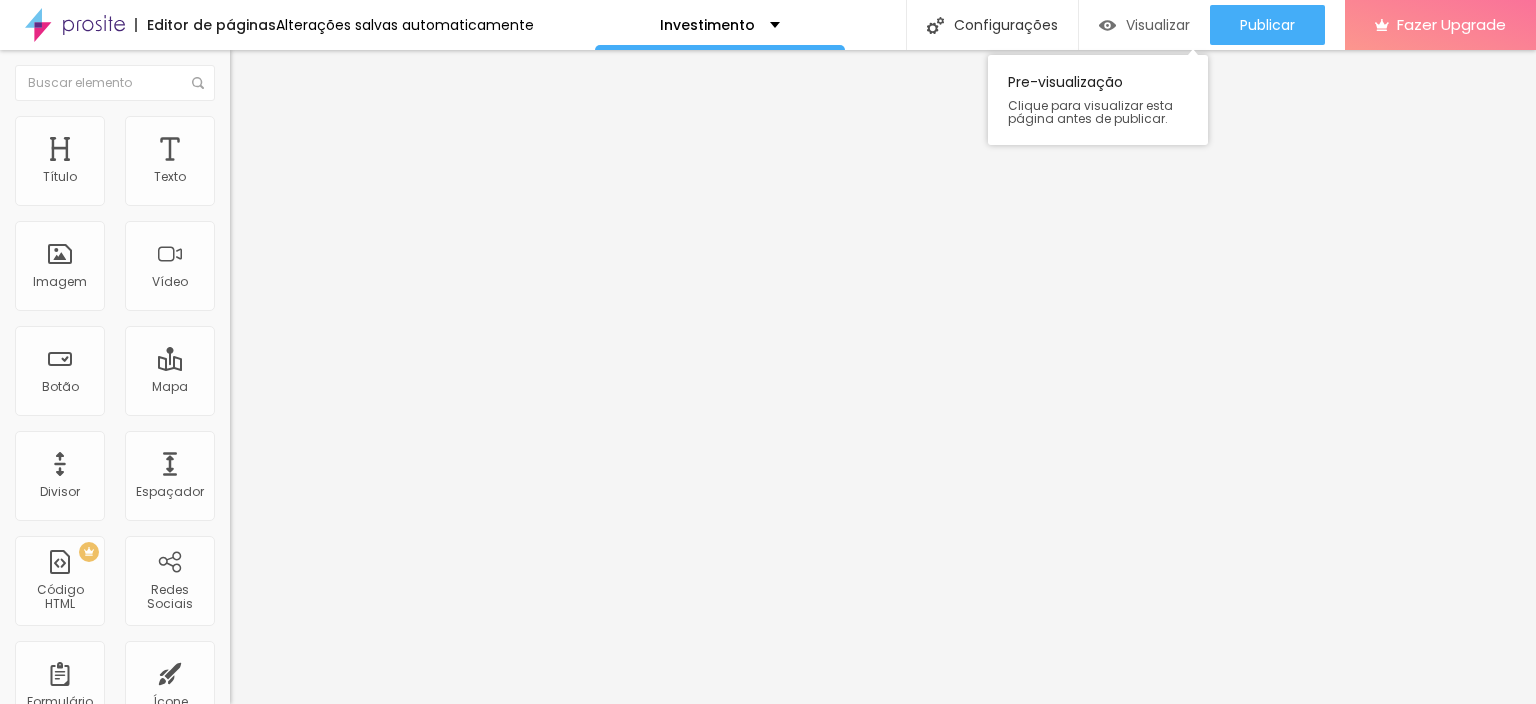 click on "Visualizar" at bounding box center (1144, 25) 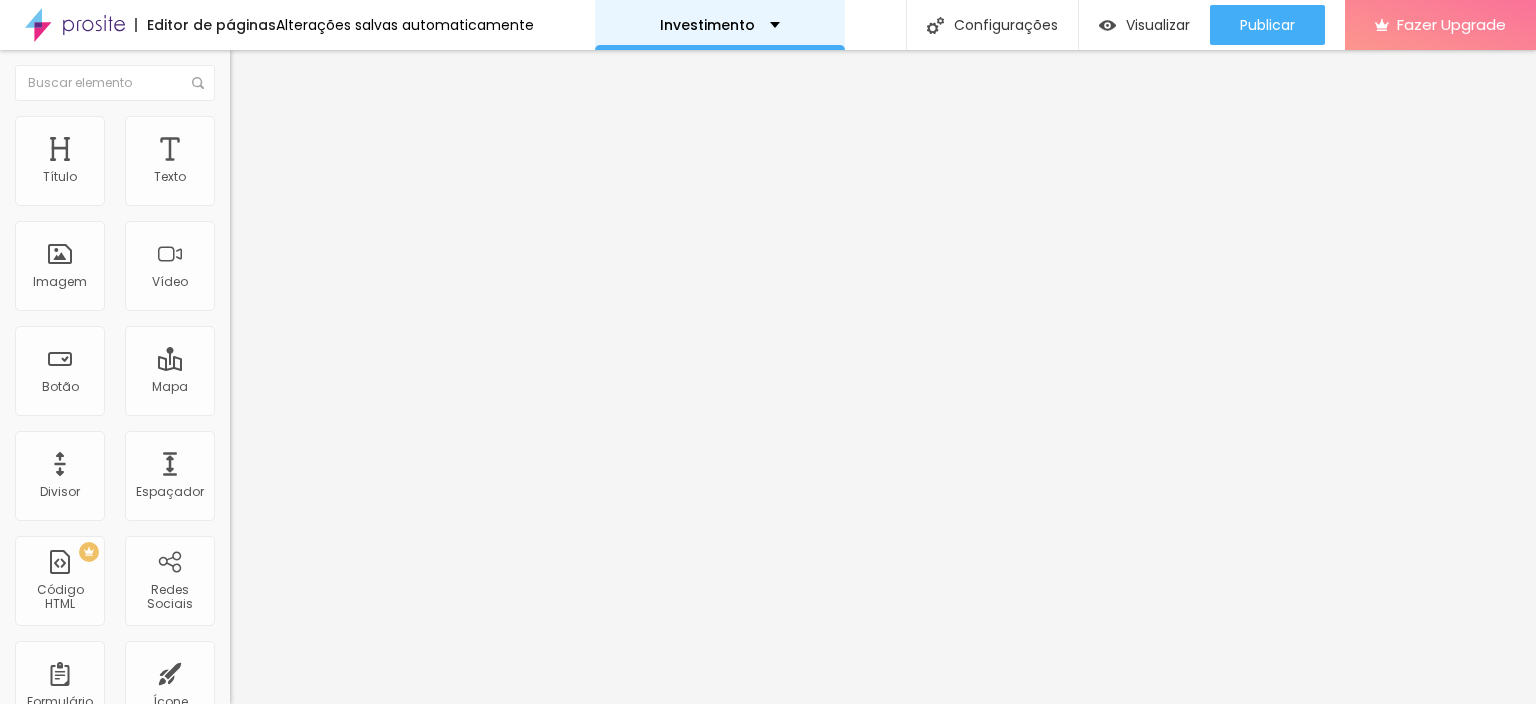 type 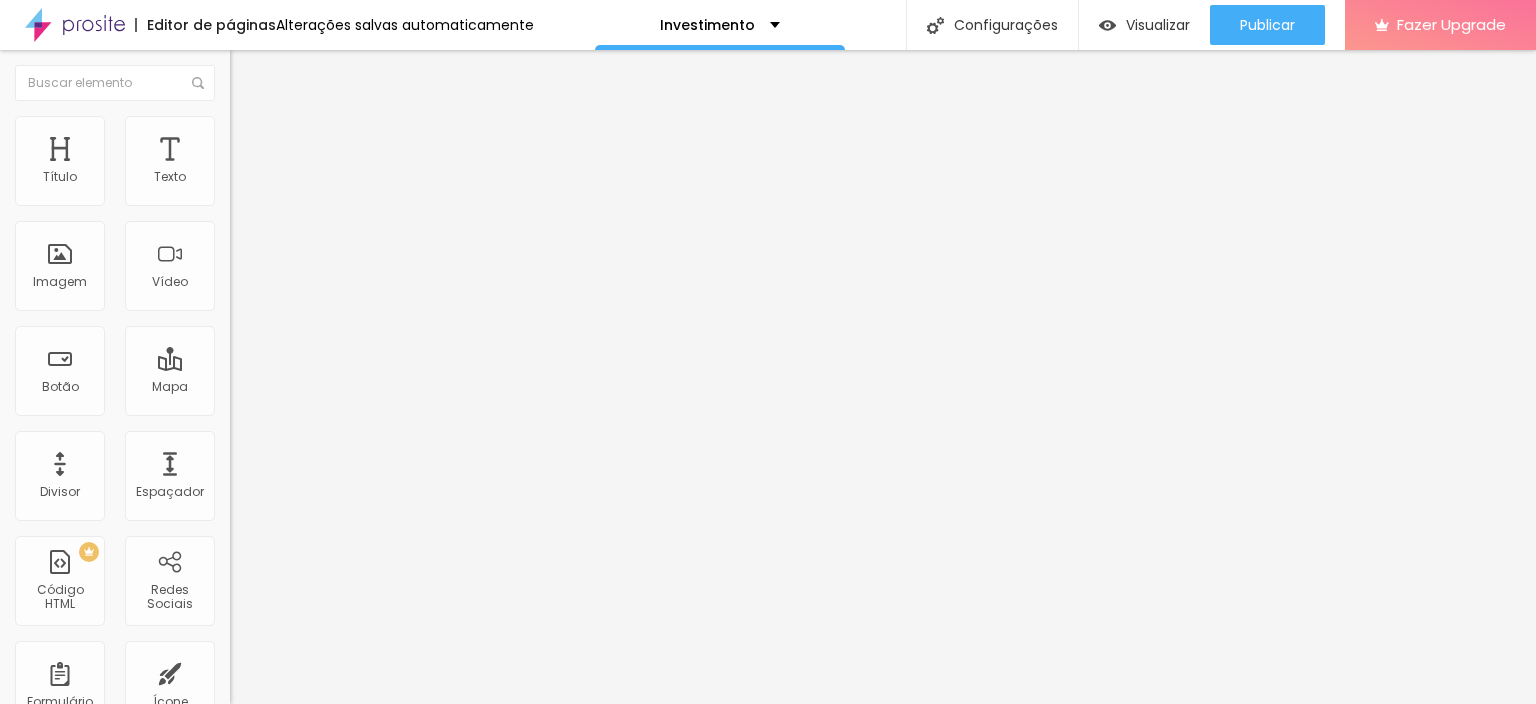 click at bounding box center [75, 25] 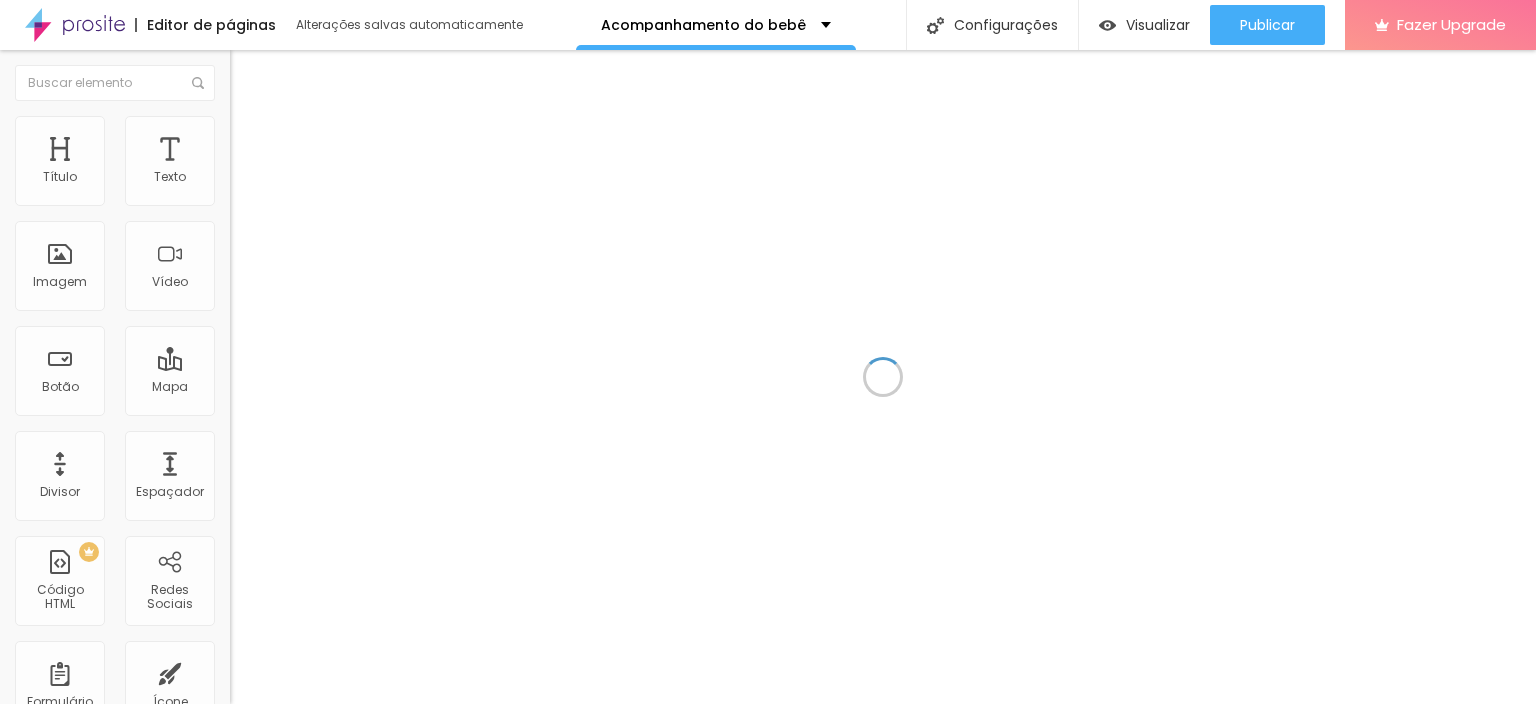 scroll, scrollTop: 0, scrollLeft: 0, axis: both 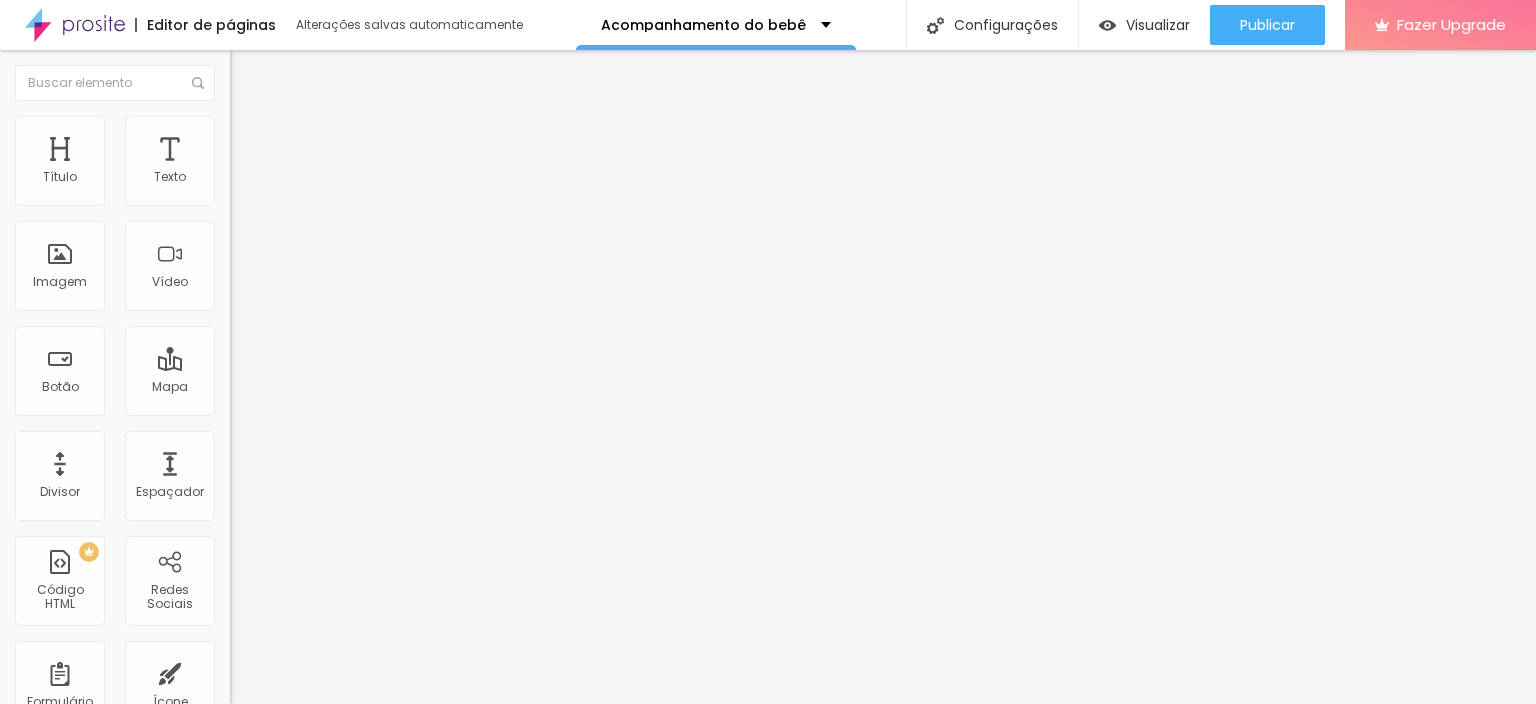 click on "Editar Coluna" at bounding box center [307, 73] 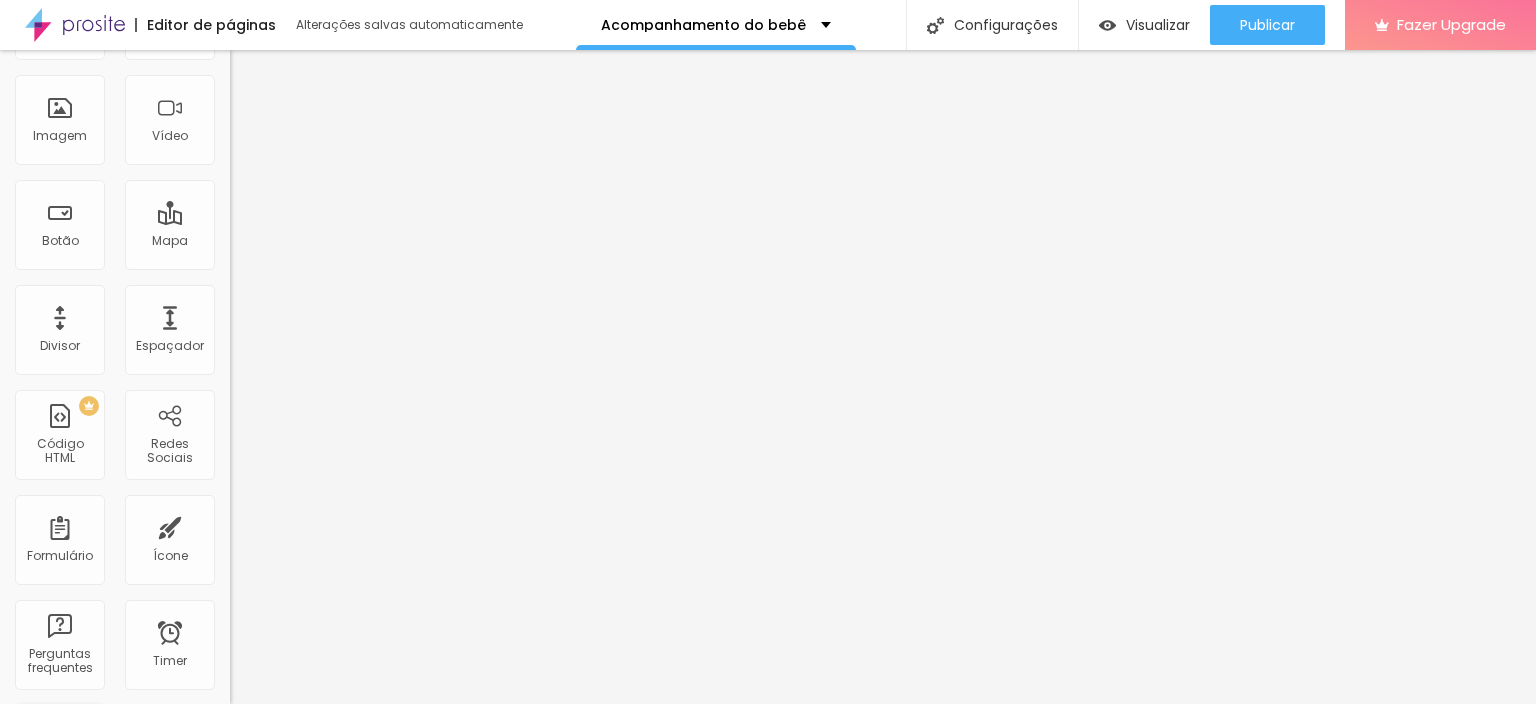 scroll, scrollTop: 0, scrollLeft: 0, axis: both 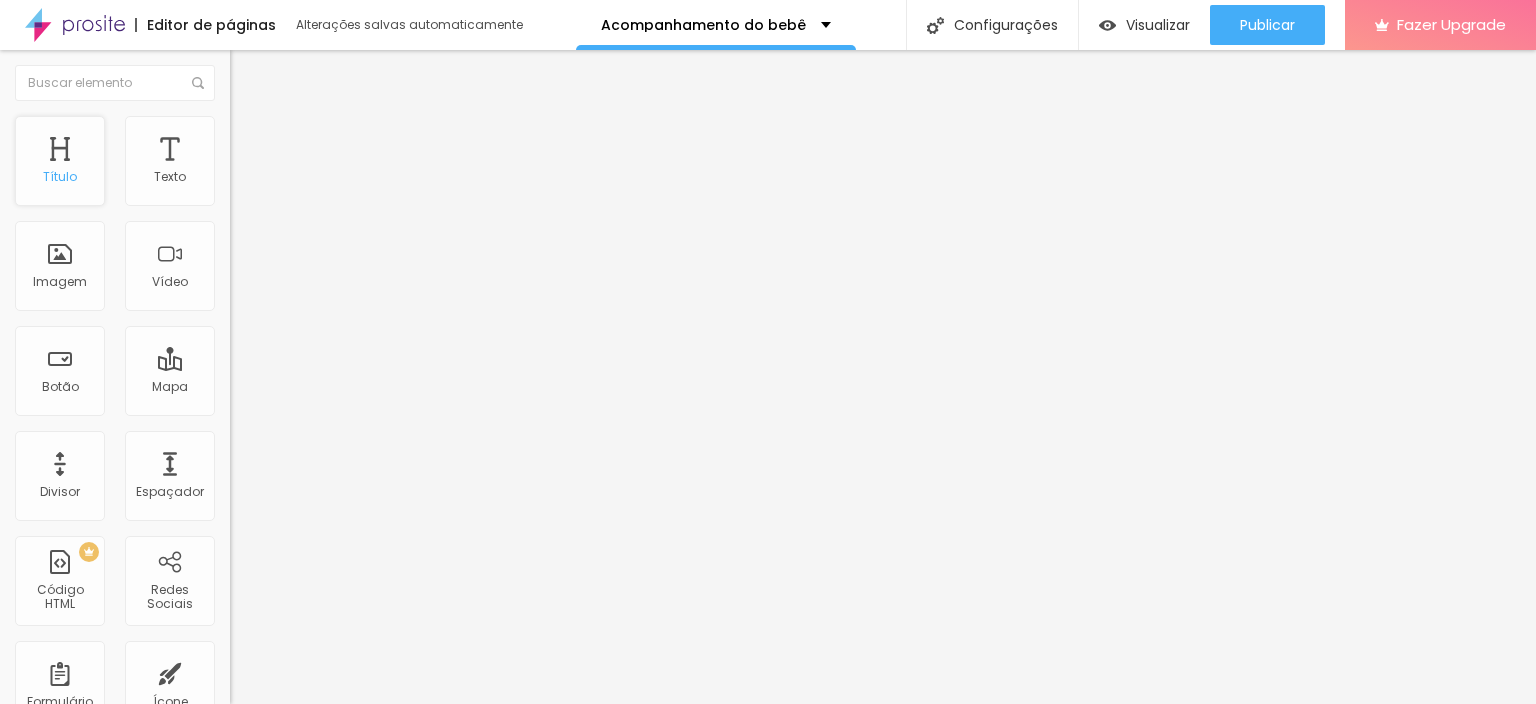click on "Título" at bounding box center [60, 161] 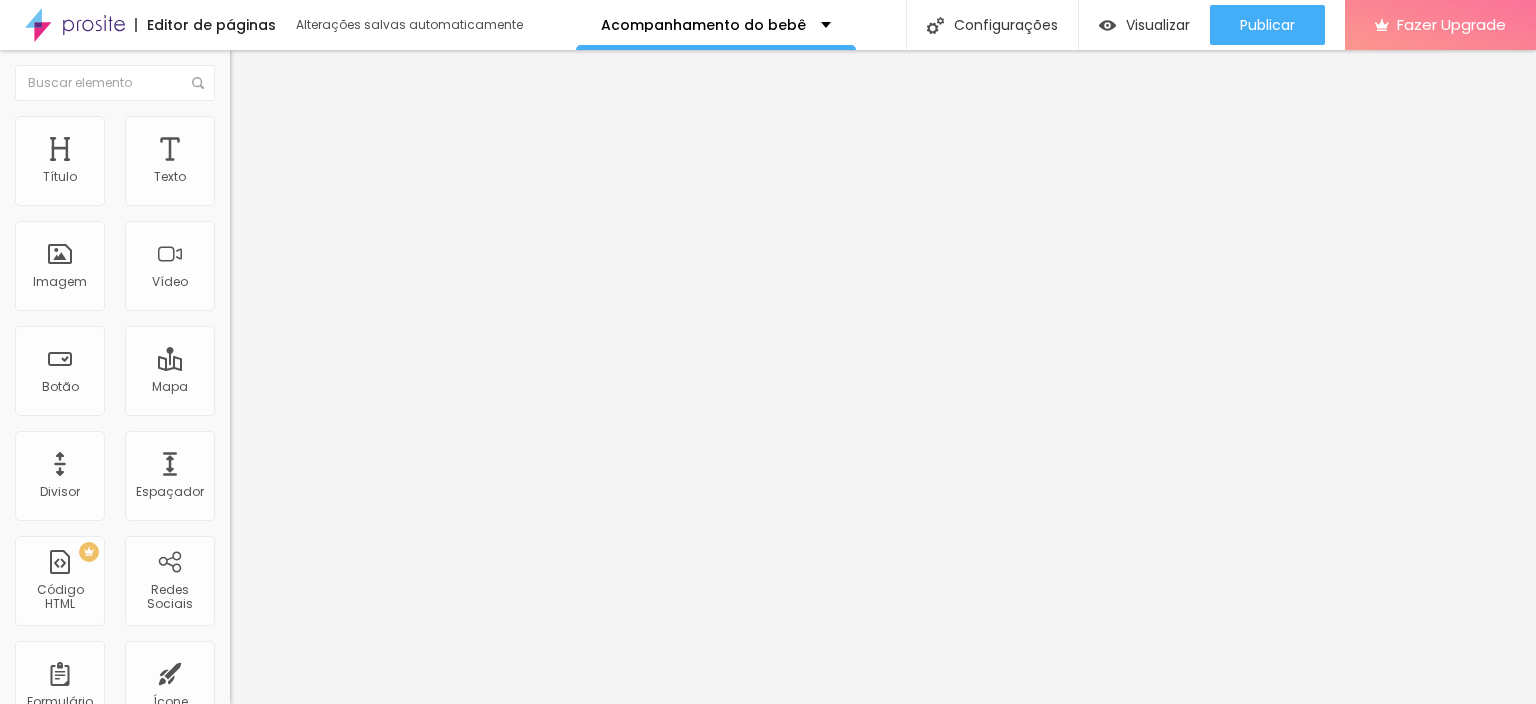 click at bounding box center [253, 73] 